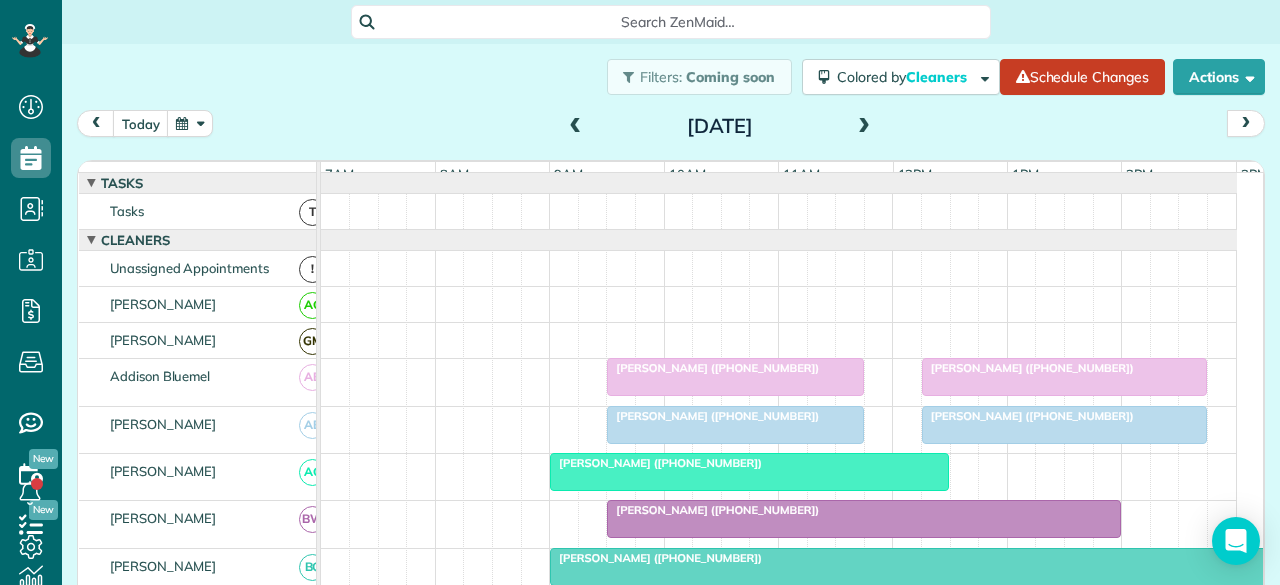 scroll, scrollTop: 0, scrollLeft: 0, axis: both 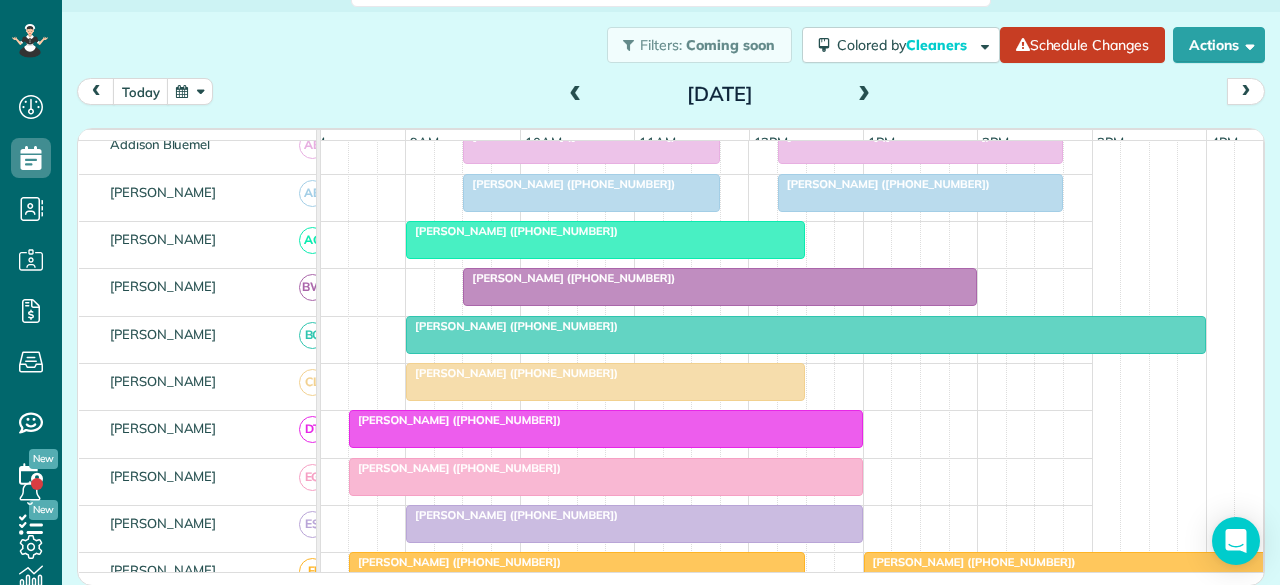 click at bounding box center (806, 335) 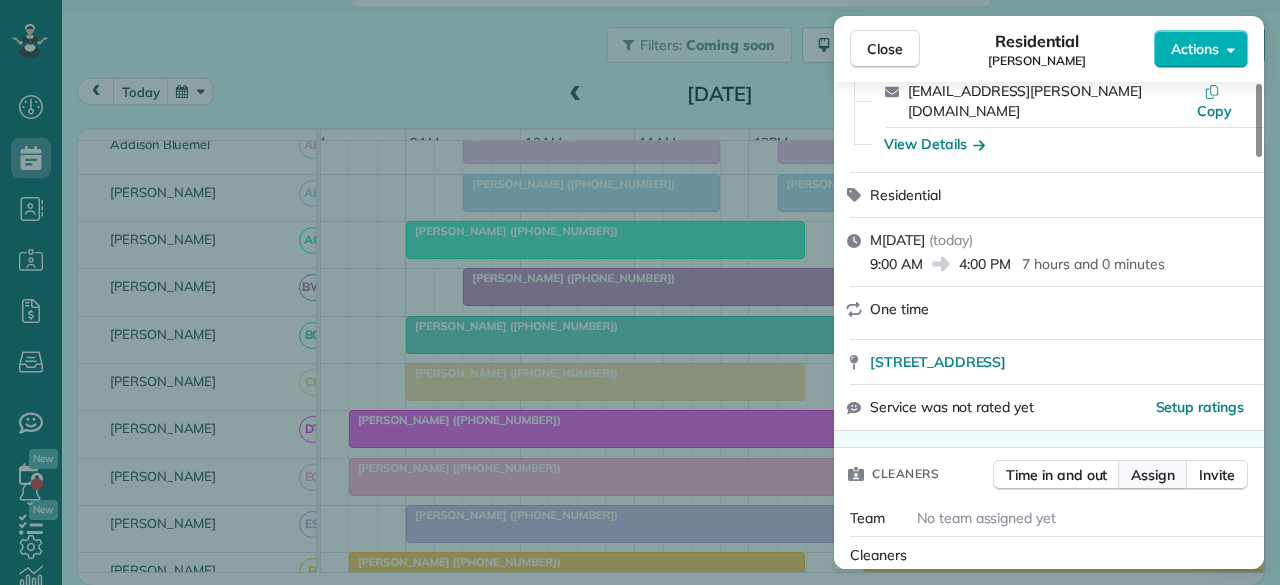 scroll, scrollTop: 300, scrollLeft: 0, axis: vertical 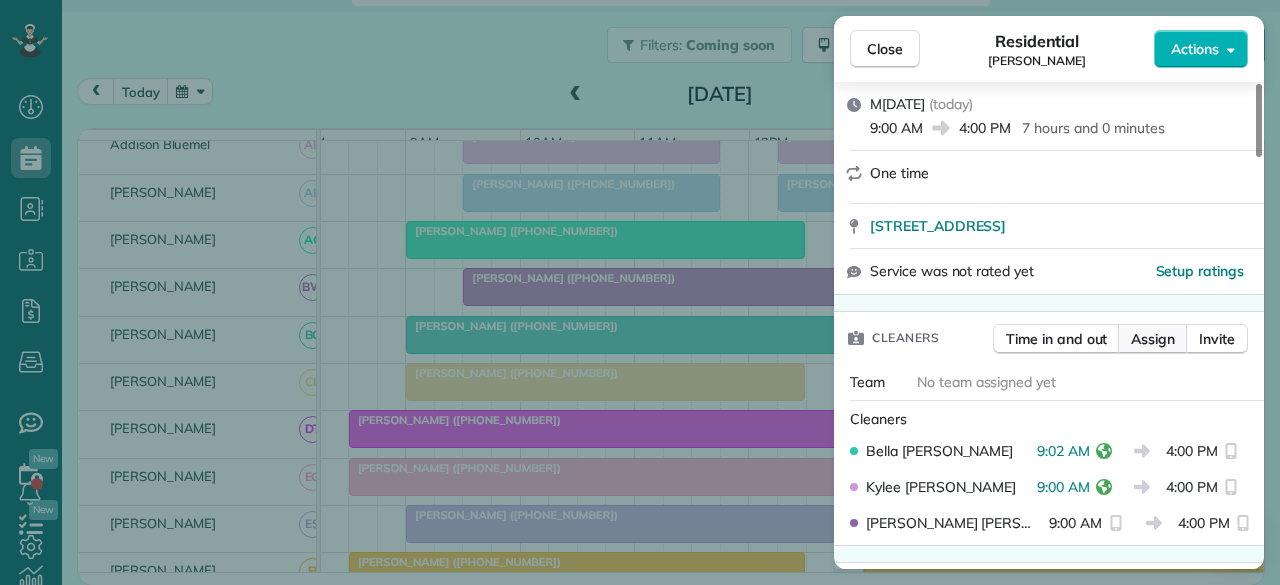 click on "Assign" at bounding box center (1153, 339) 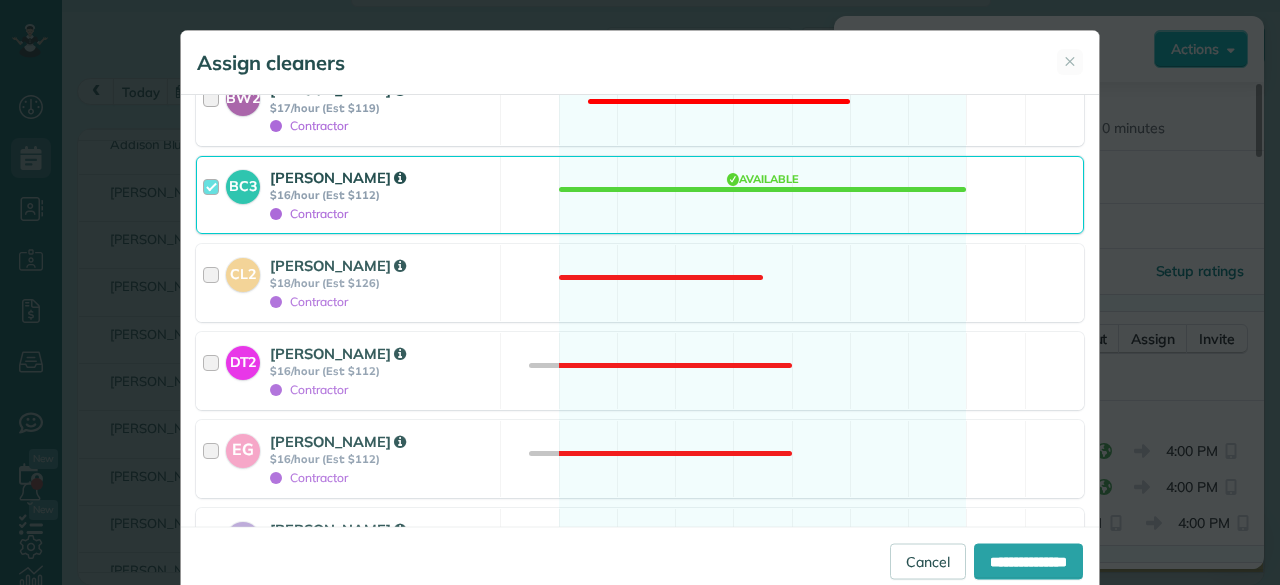 scroll, scrollTop: 900, scrollLeft: 0, axis: vertical 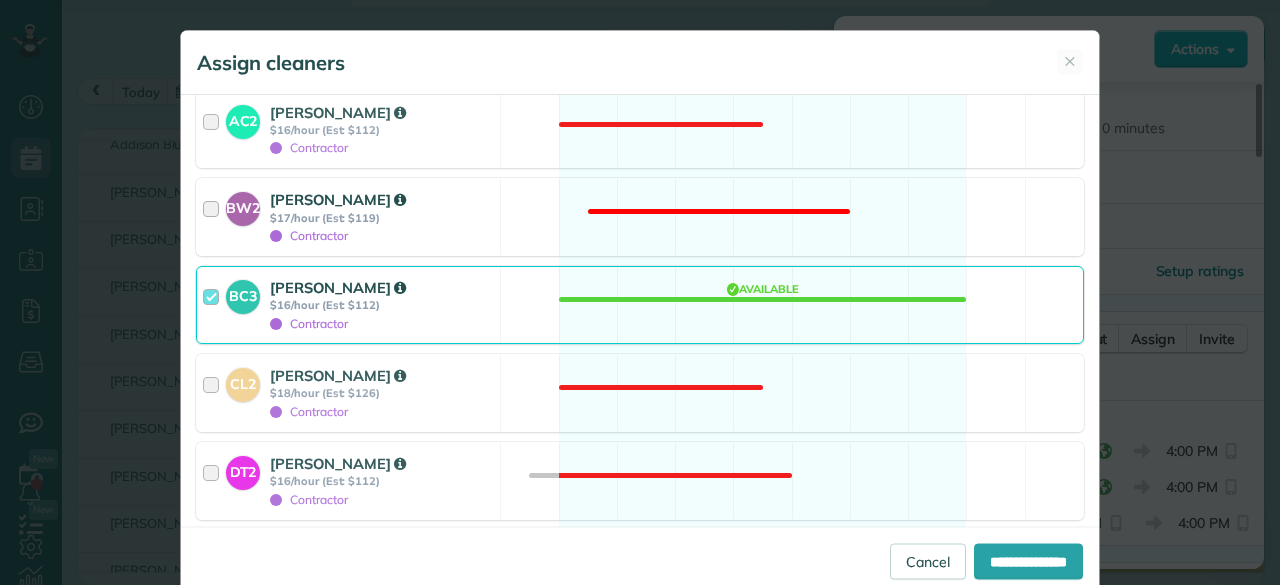 click on "Contractor" at bounding box center [382, 235] 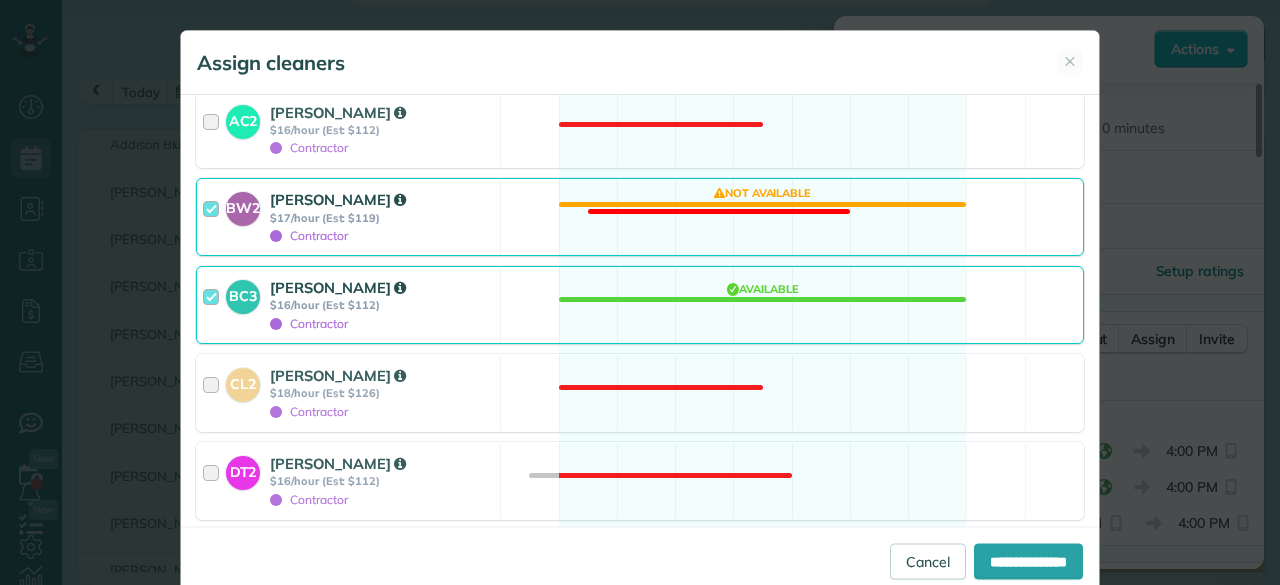 click on "$17/hour (Est: $119)" at bounding box center (382, 218) 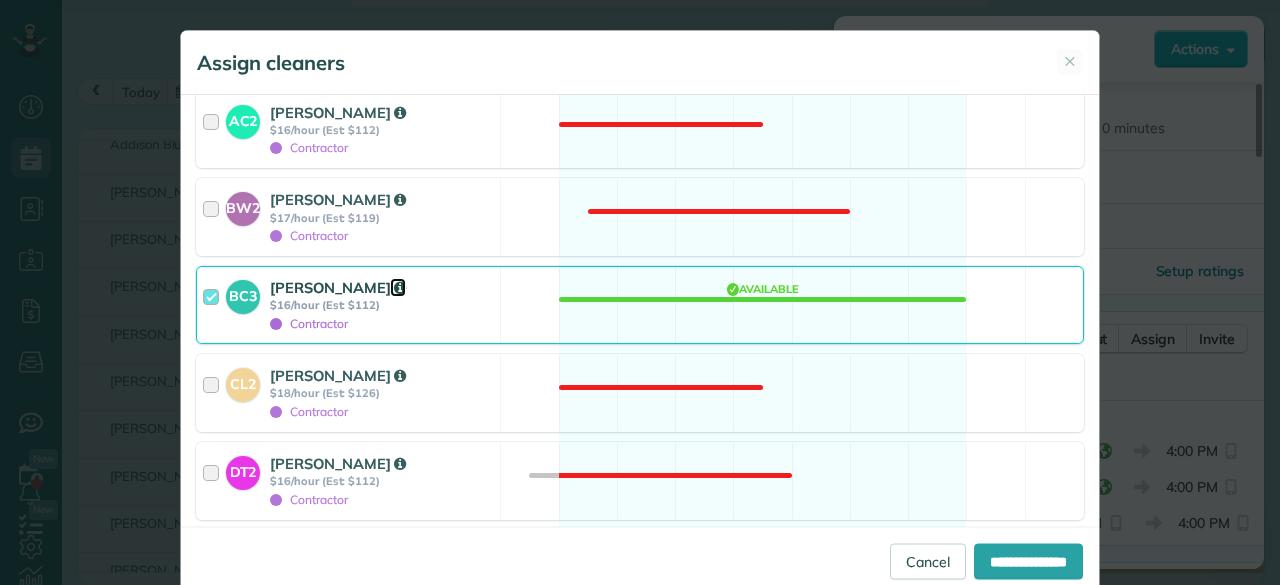 click at bounding box center (400, 288) 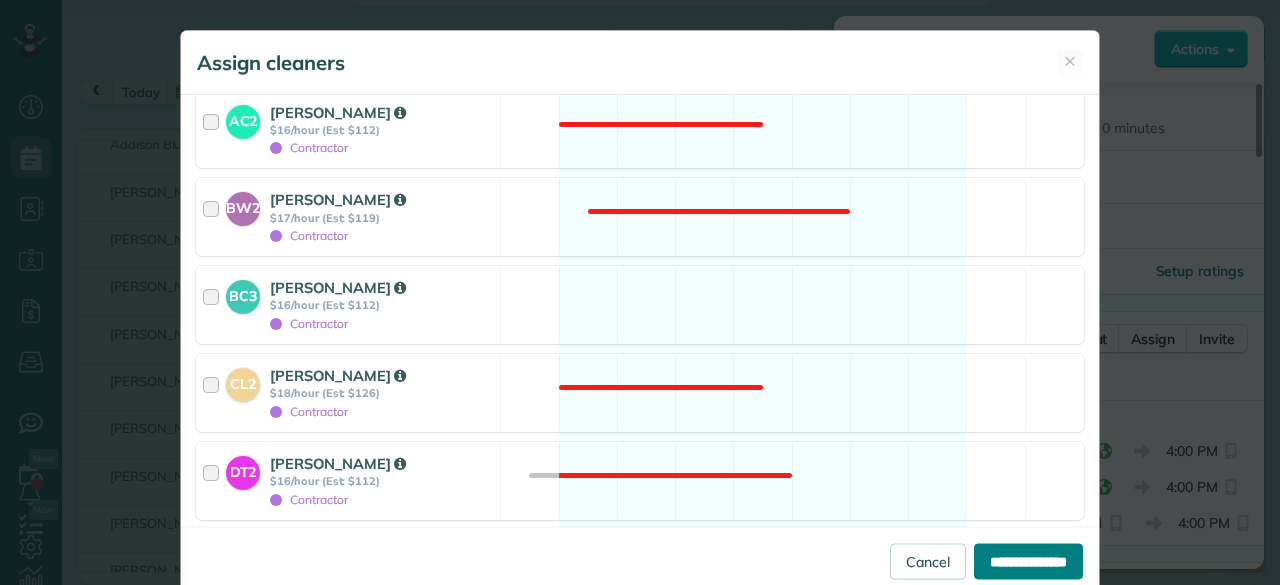 click on "**********" at bounding box center [1028, 561] 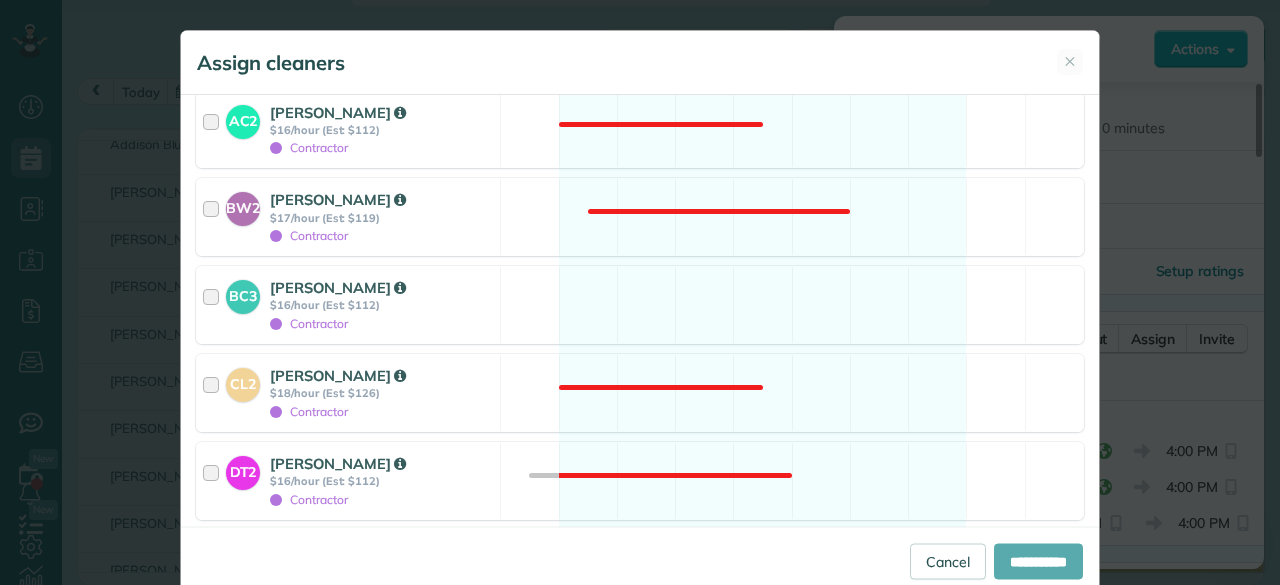 type on "**********" 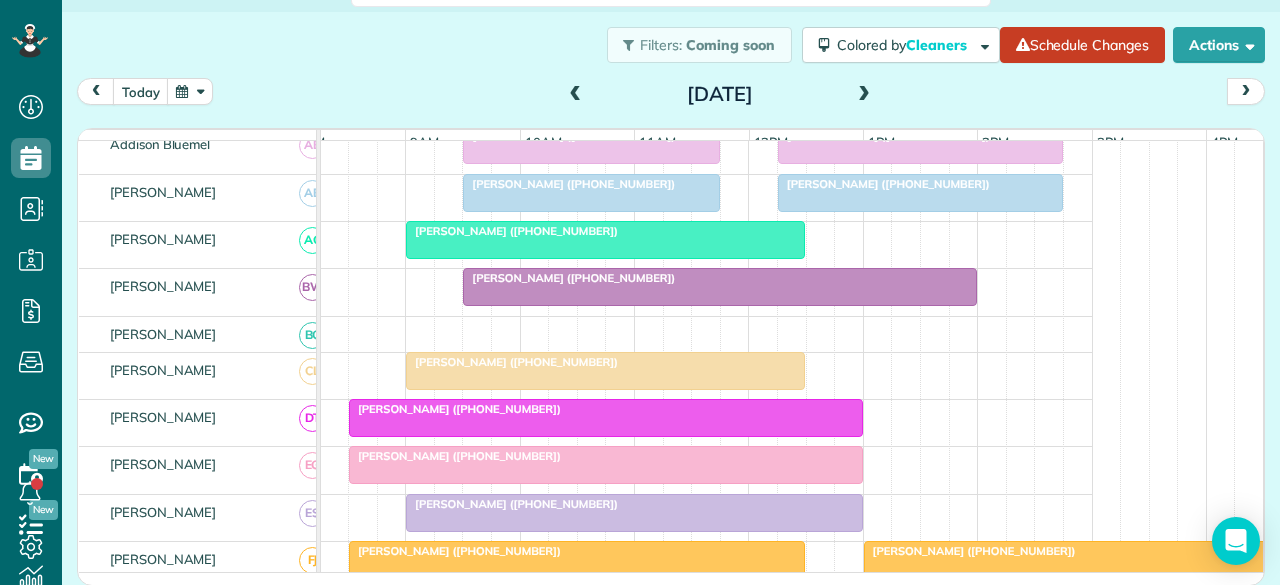 scroll, scrollTop: 200, scrollLeft: 176, axis: both 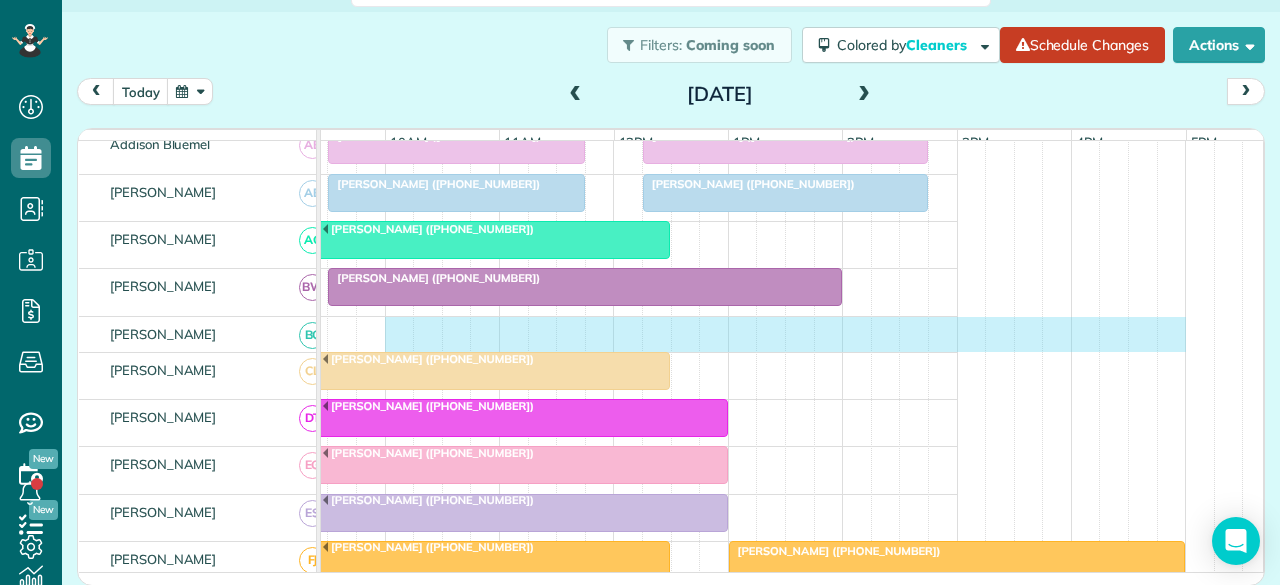 drag, startPoint x: 522, startPoint y: 340, endPoint x: 1156, endPoint y: 325, distance: 634.1774 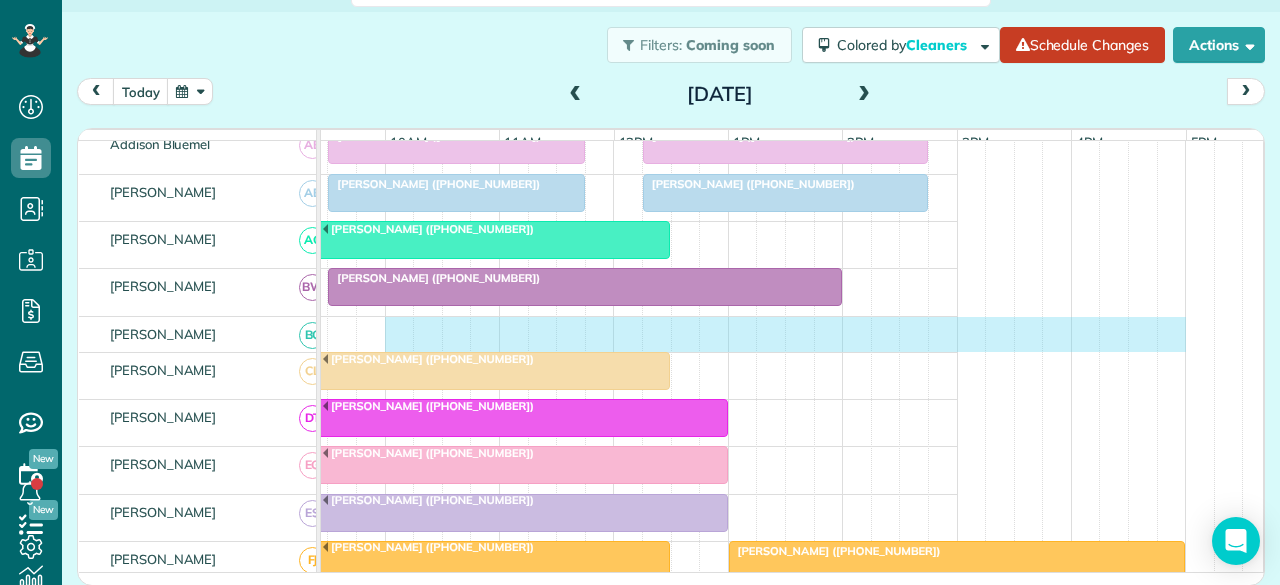 click at bounding box center [500, 334] 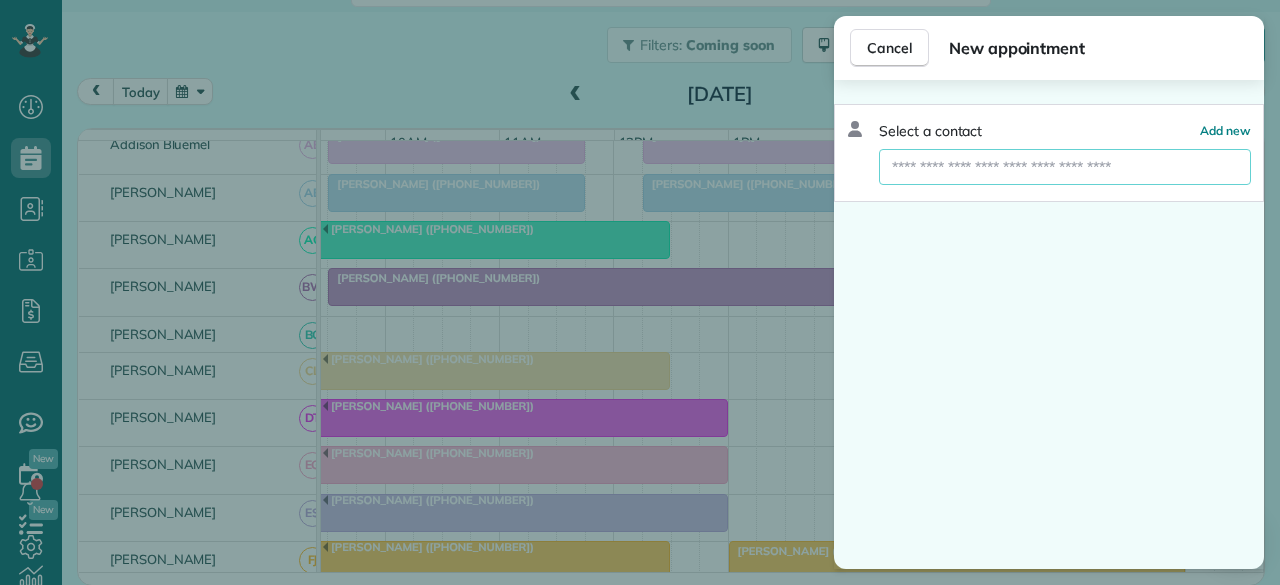 click at bounding box center [1065, 167] 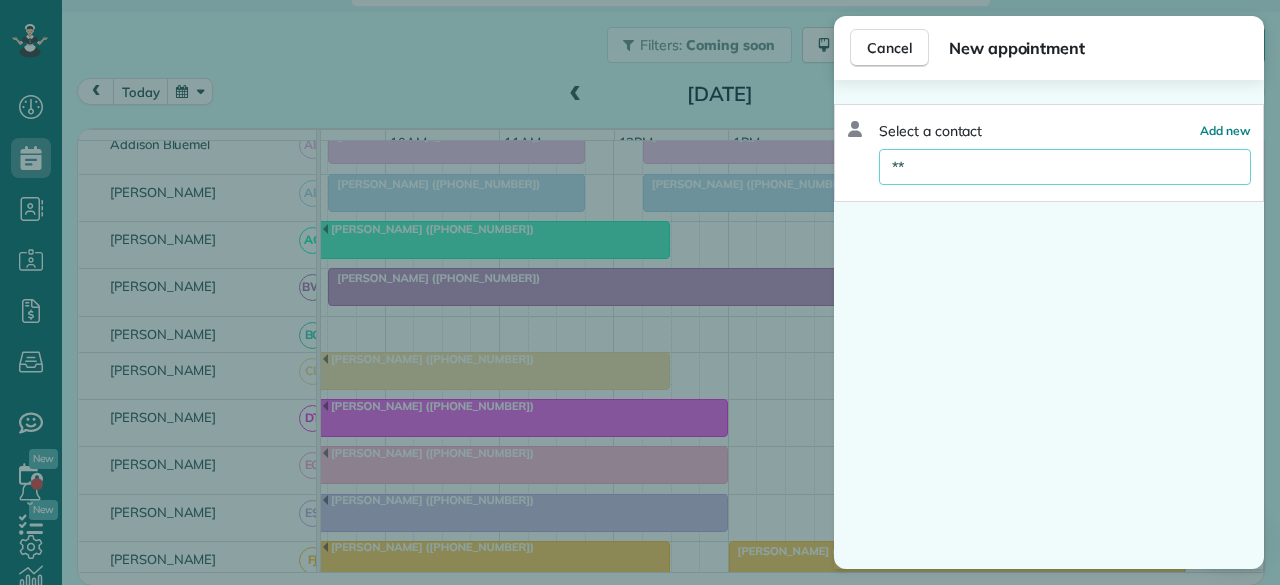 type on "*" 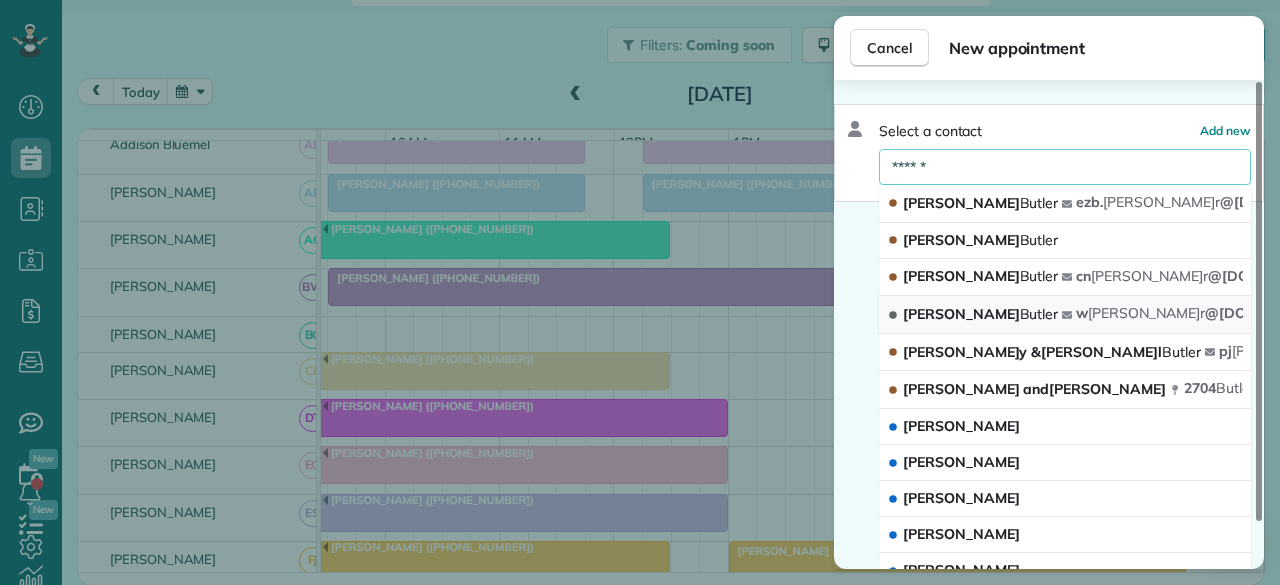 type on "******" 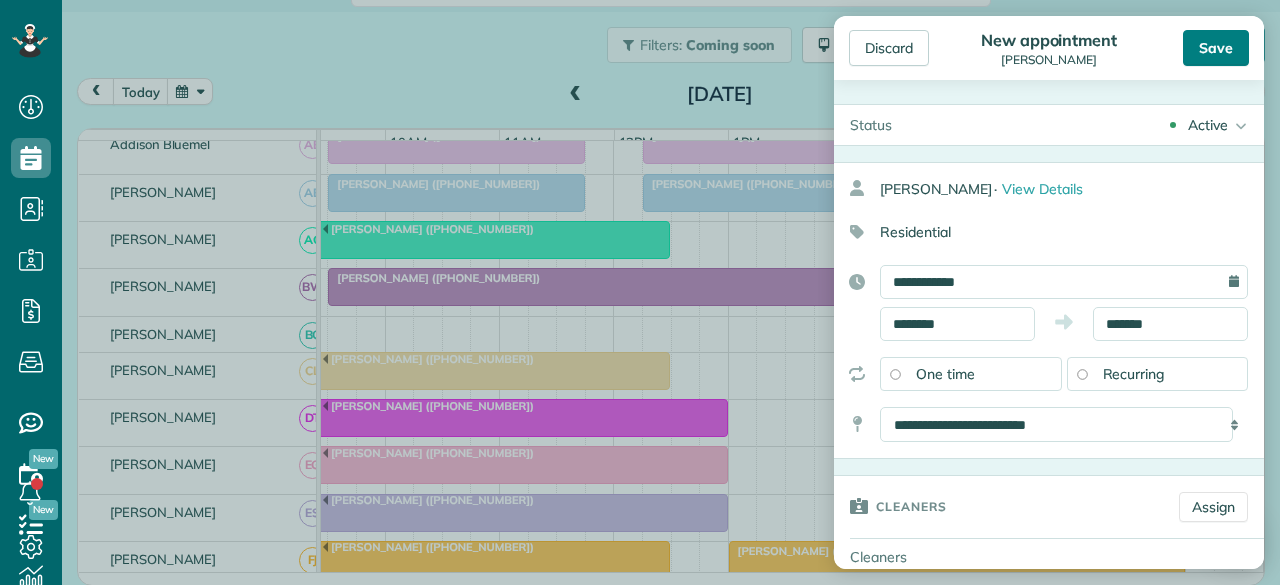 click on "Save" at bounding box center (1216, 48) 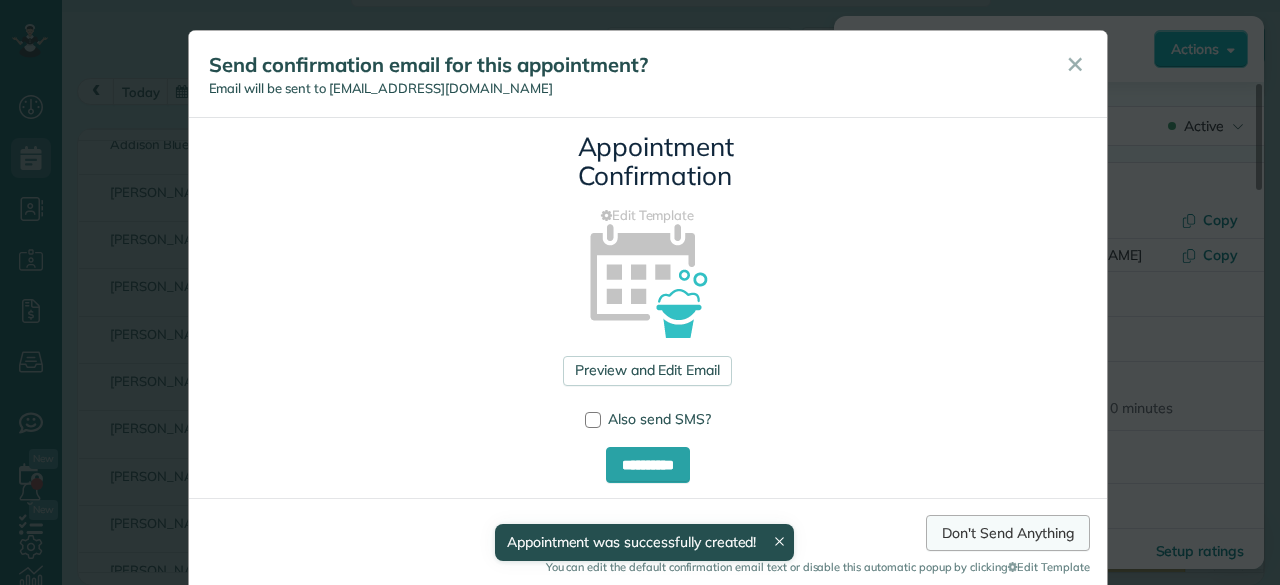 click on "Don't Send Anything" at bounding box center [1007, 533] 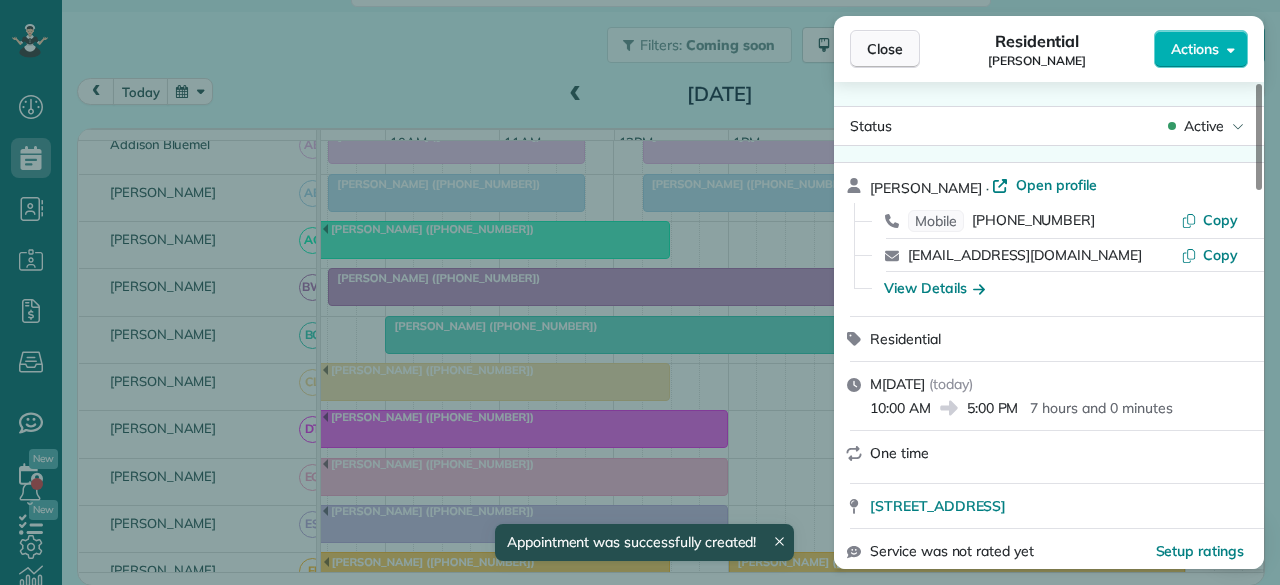 click on "Close" at bounding box center [885, 49] 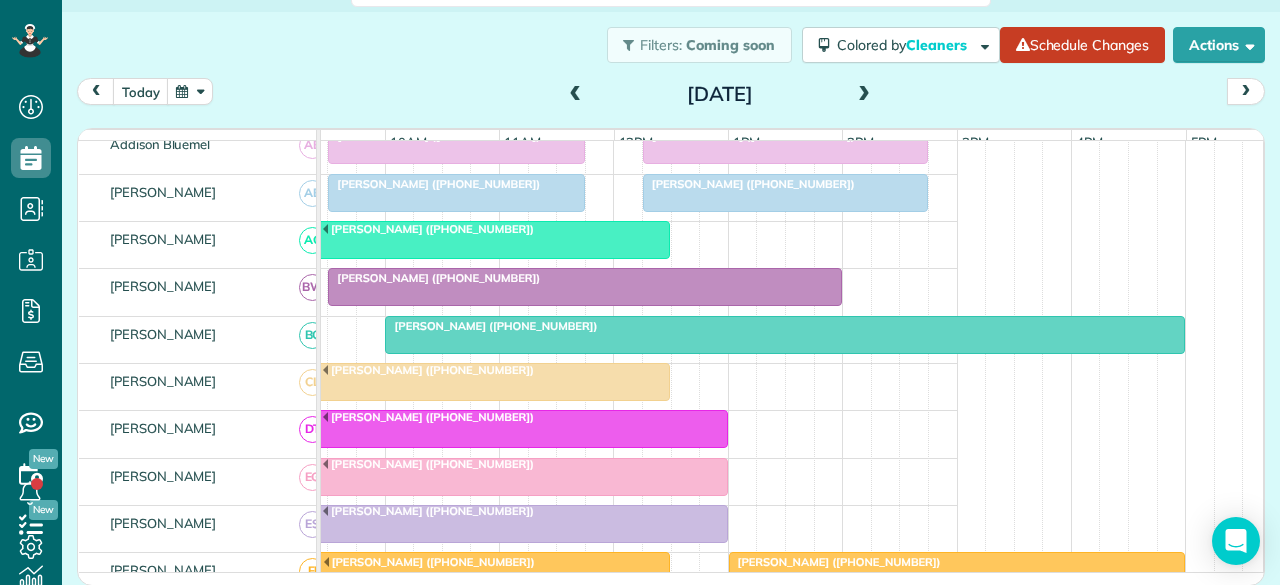 scroll, scrollTop: 200, scrollLeft: 121, axis: both 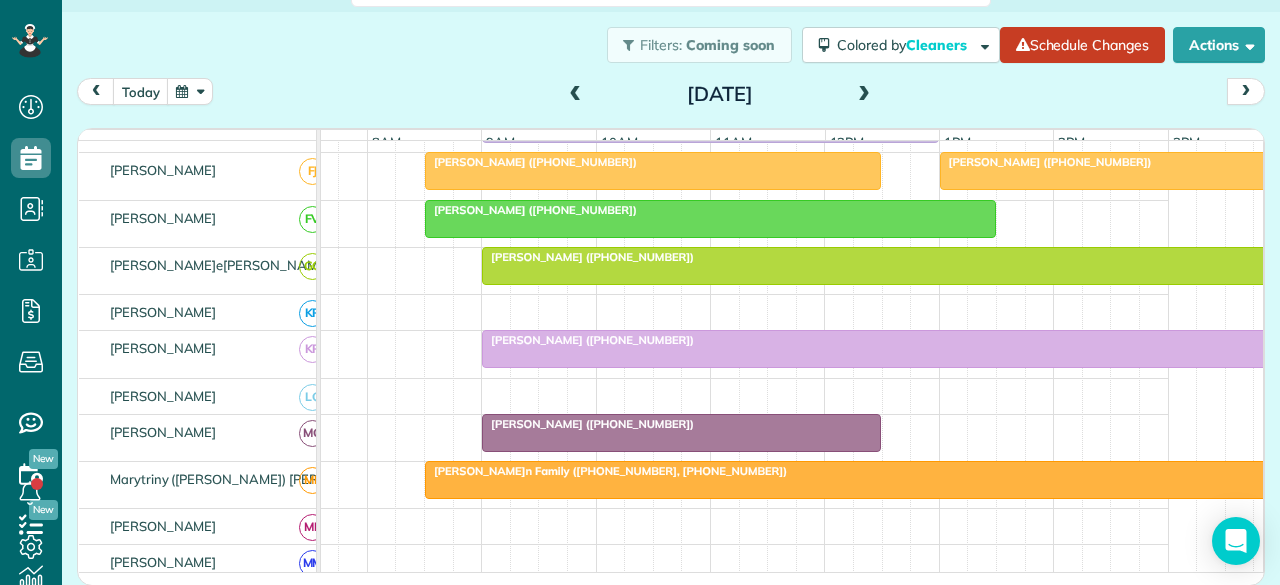 click on "[PERSON_NAME] ([PHONE_NUMBER])" at bounding box center (588, 340) 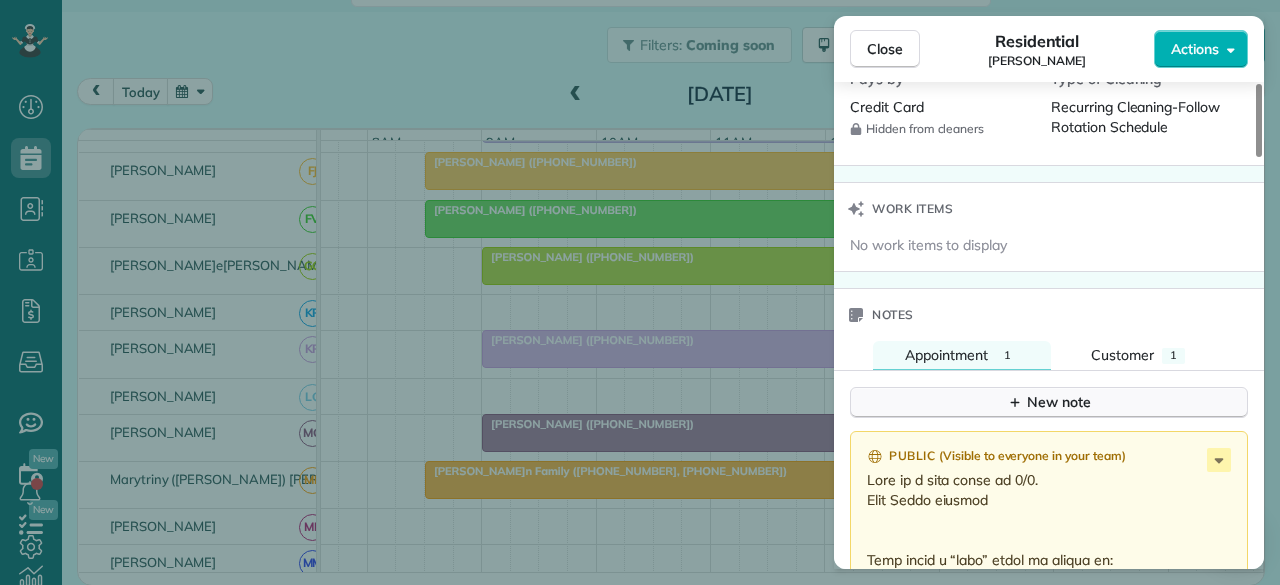 click on "New note" at bounding box center [1049, 402] 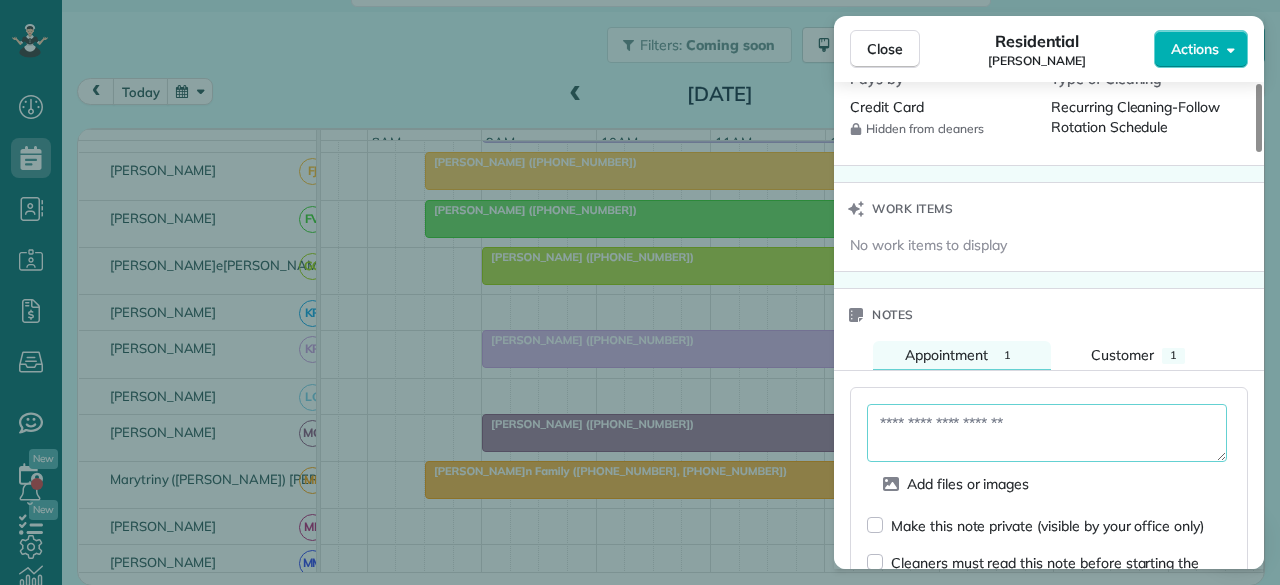 click at bounding box center [1047, 433] 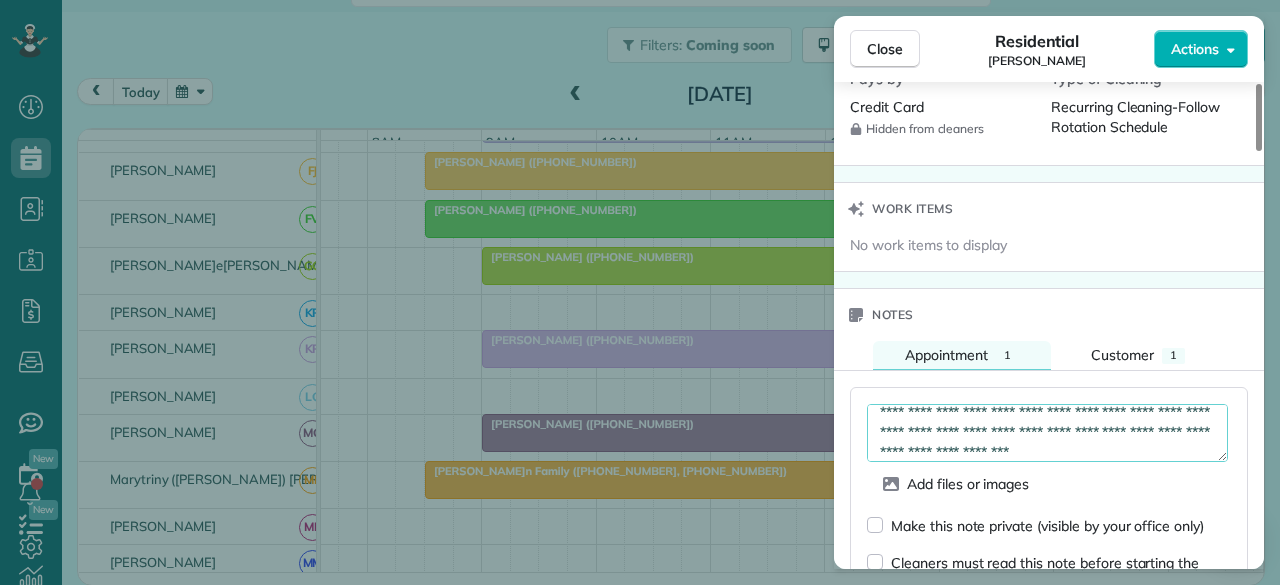 scroll, scrollTop: 31, scrollLeft: 0, axis: vertical 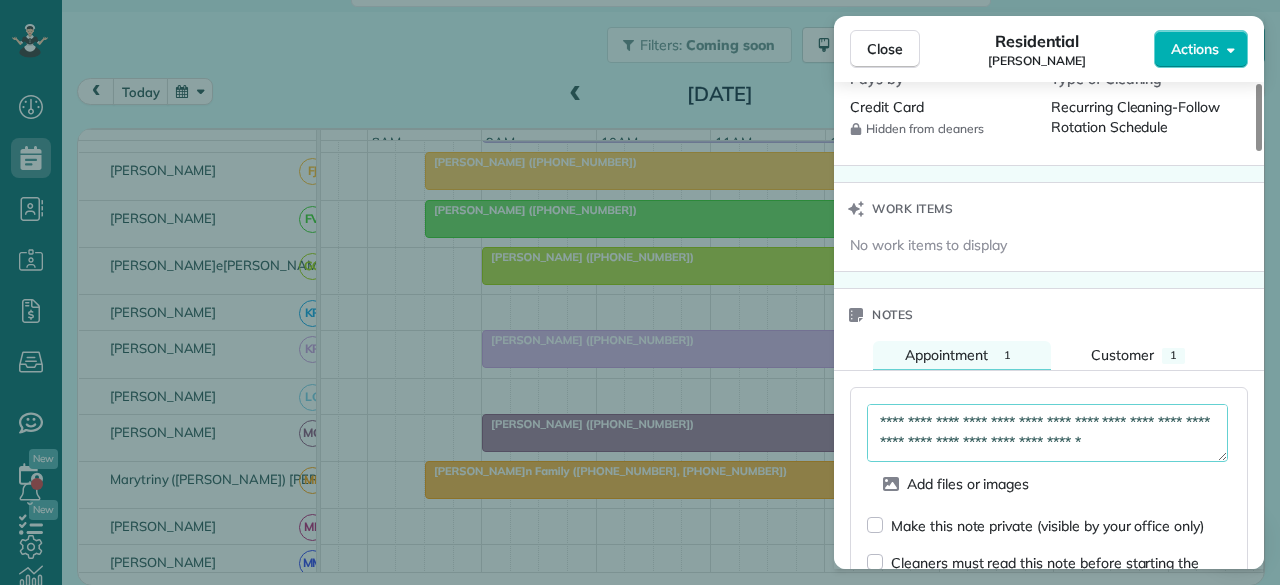 click on "**********" at bounding box center (1047, 432) 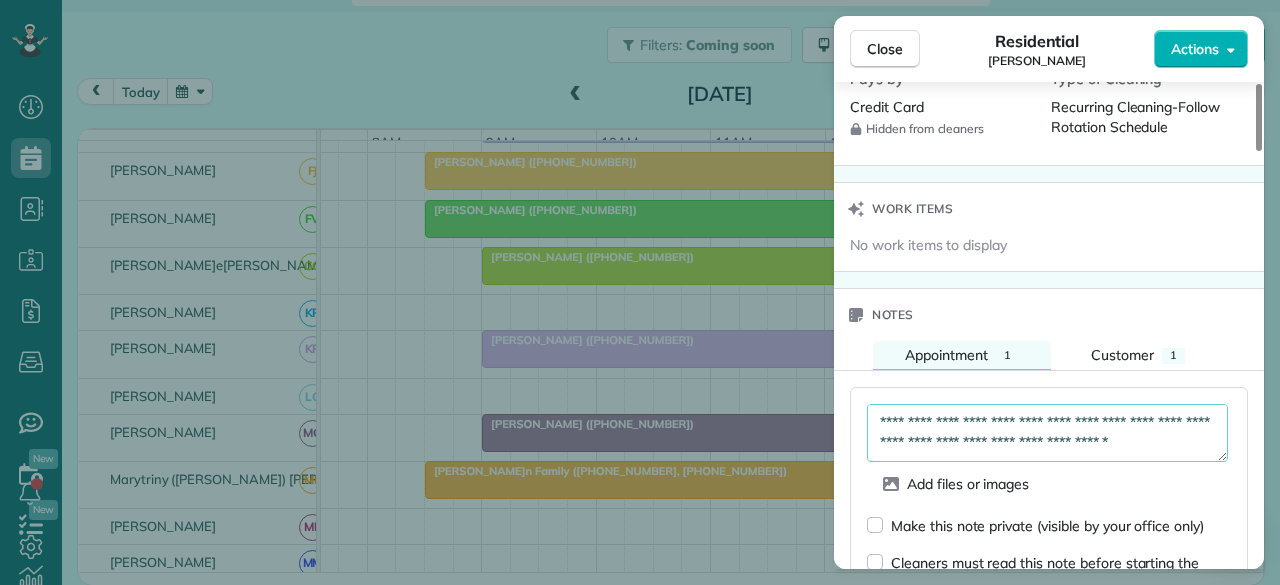 click on "**********" at bounding box center [1047, 432] 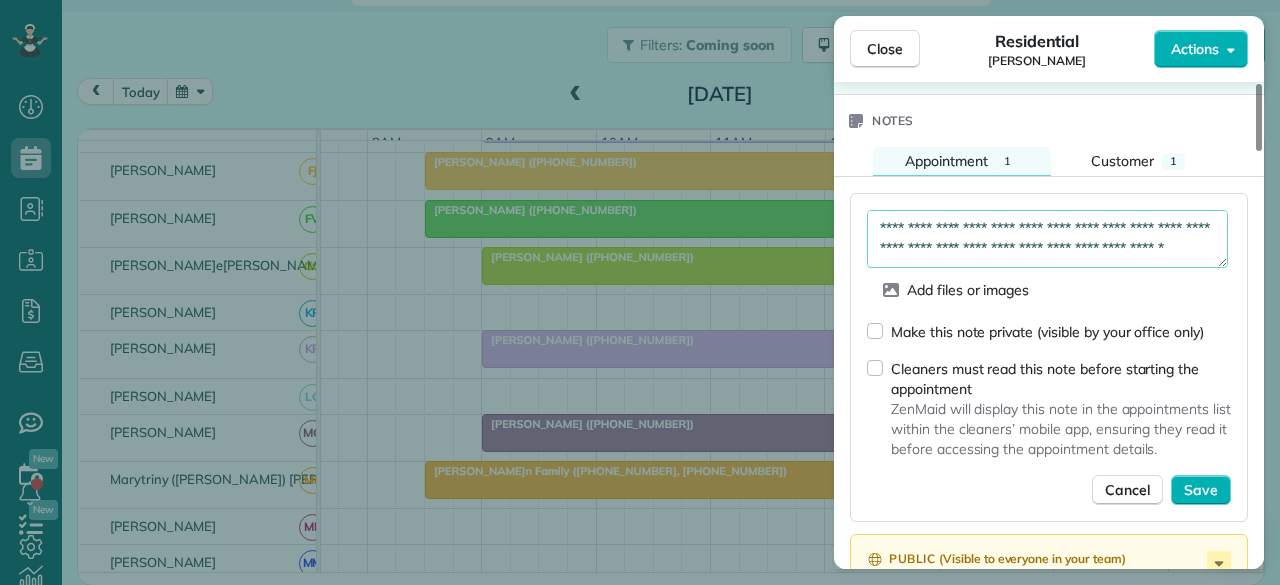 scroll, scrollTop: 1721, scrollLeft: 0, axis: vertical 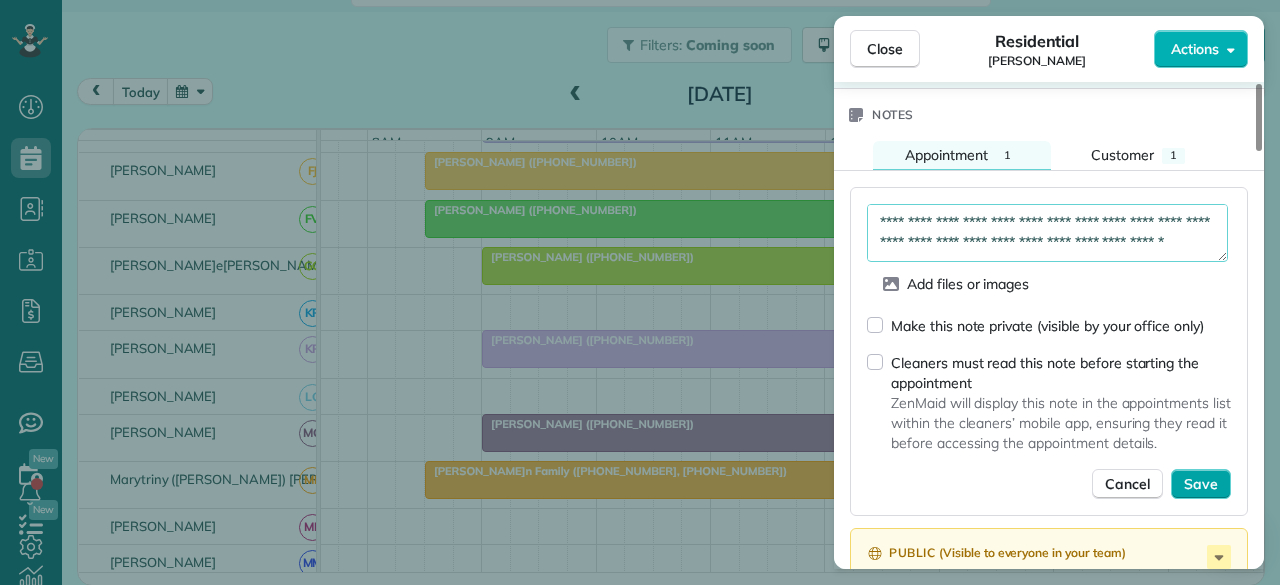 type on "**********" 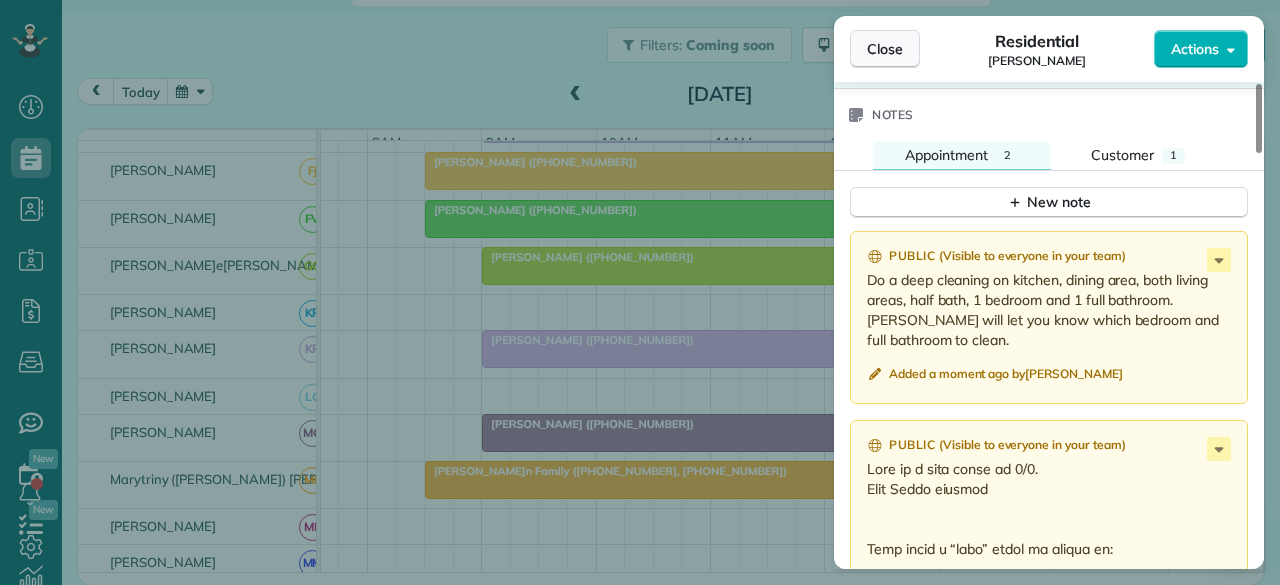 click on "Close" at bounding box center [885, 49] 